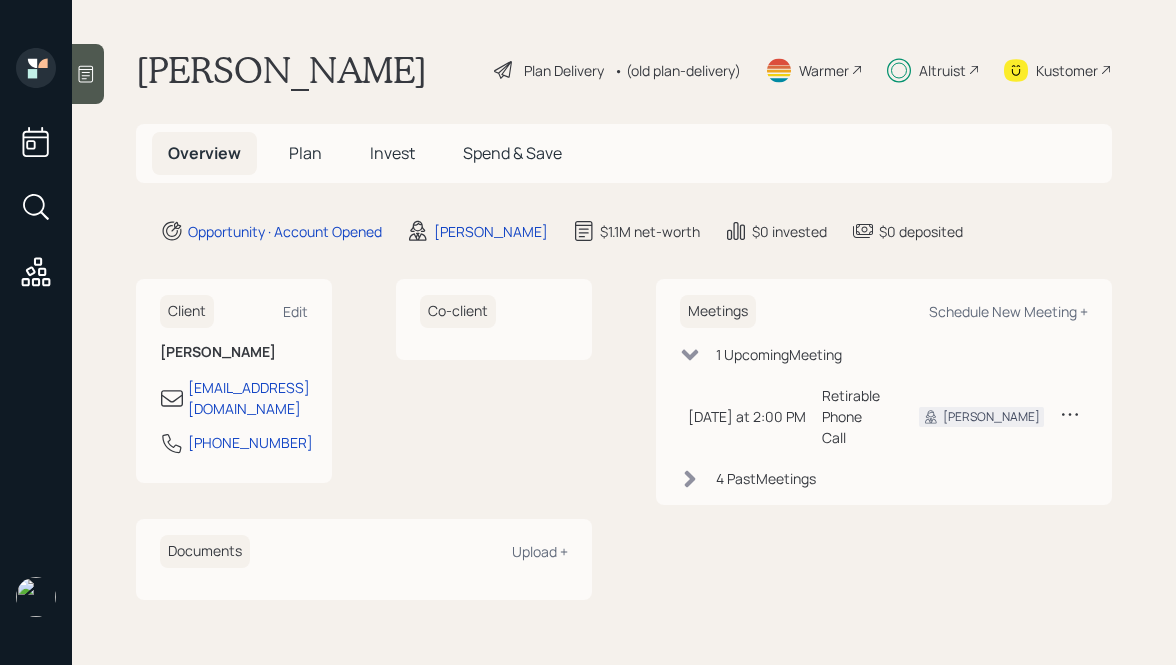 scroll, scrollTop: 0, scrollLeft: 0, axis: both 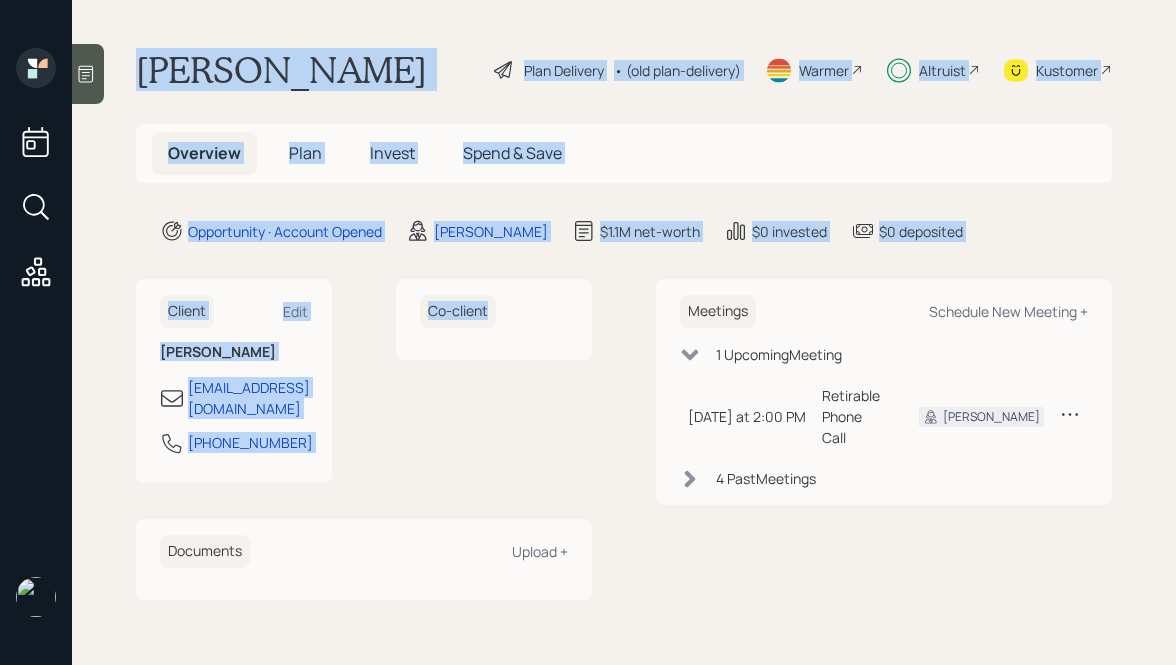 drag, startPoint x: 139, startPoint y: 67, endPoint x: 508, endPoint y: 339, distance: 458.41574 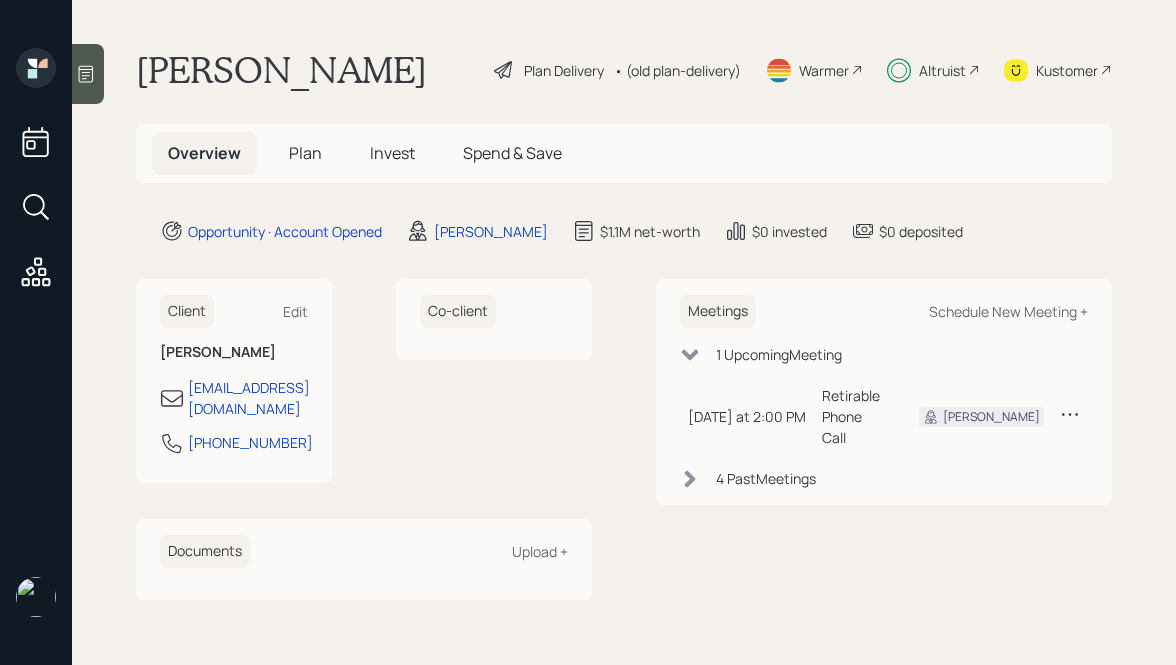 click on "Invest" at bounding box center [392, 153] 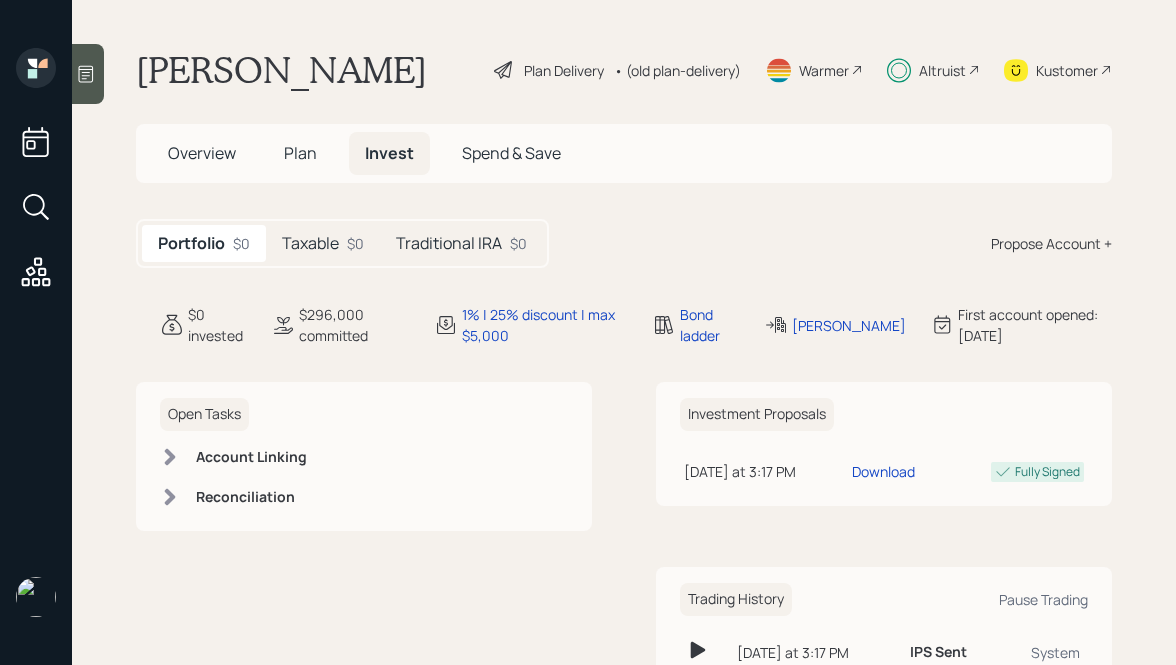 click on "Traditional IRA" at bounding box center (449, 243) 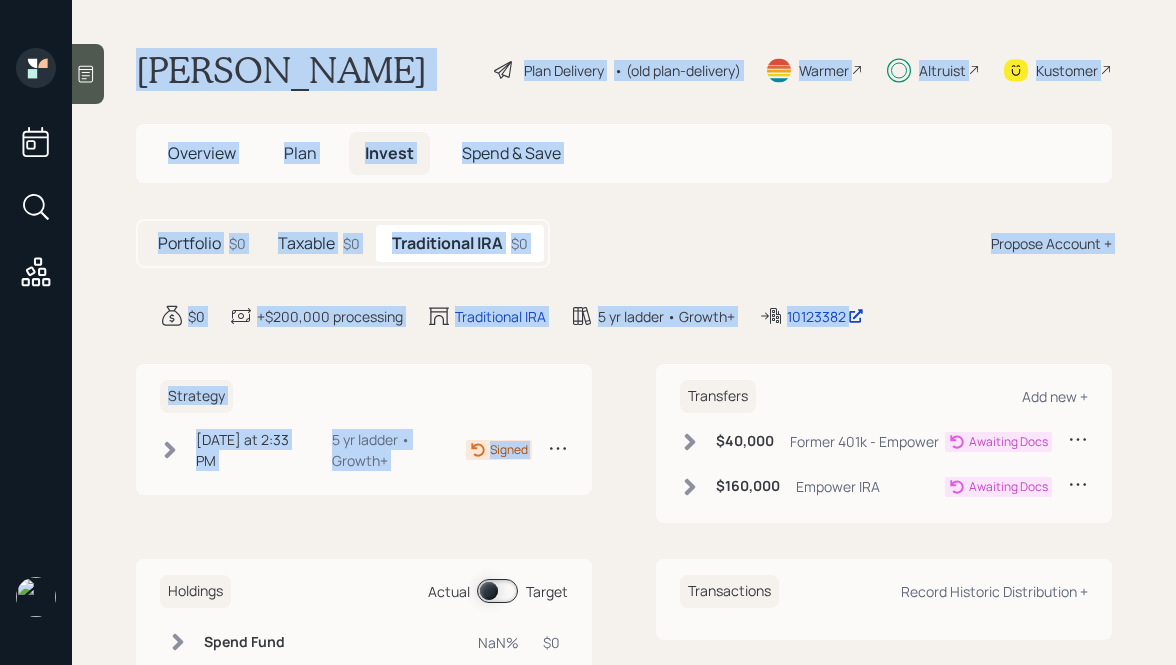 drag, startPoint x: 138, startPoint y: 56, endPoint x: 694, endPoint y: 363, distance: 635.126 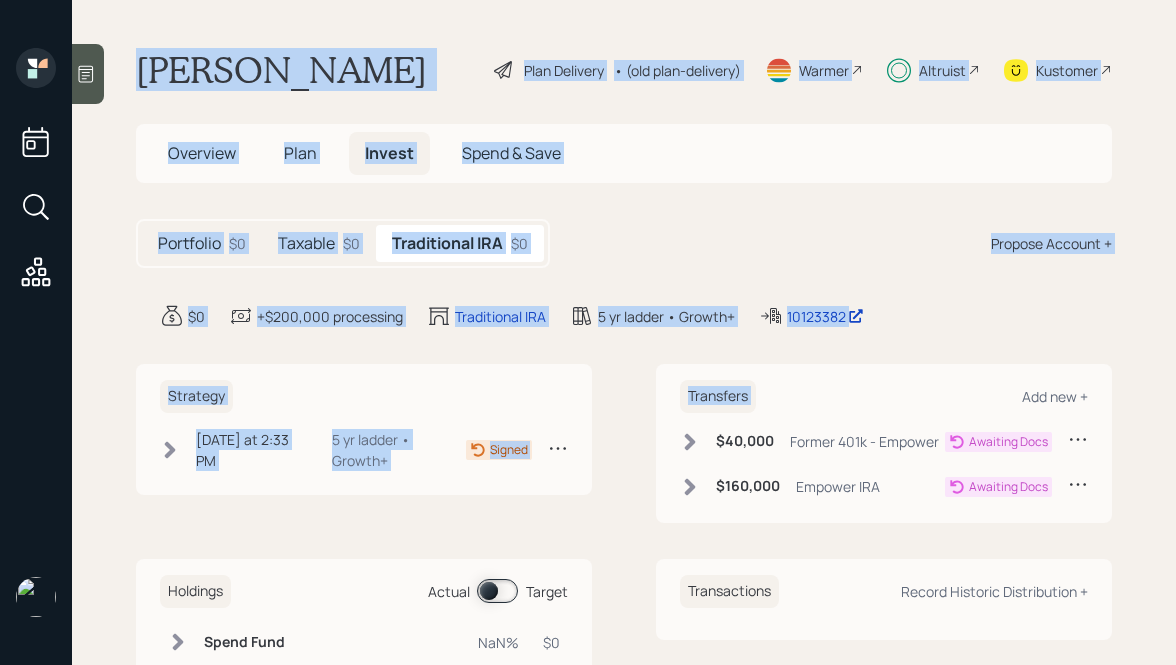 drag, startPoint x: 131, startPoint y: 57, endPoint x: 933, endPoint y: 335, distance: 848.8157 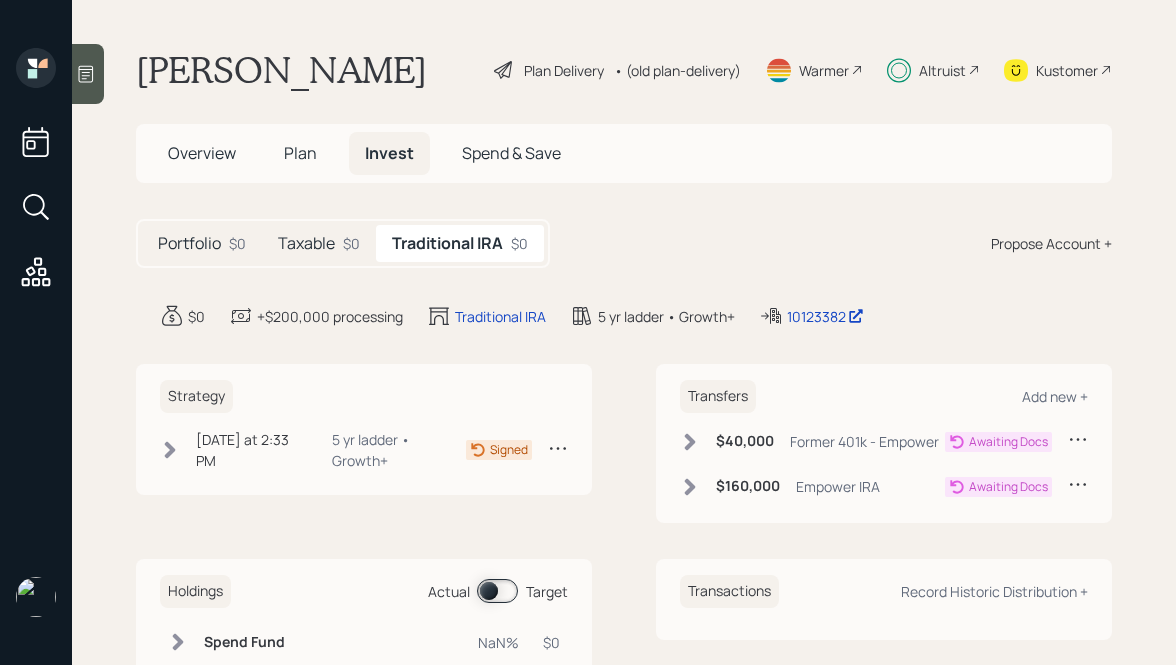 click on "Overview" at bounding box center [202, 153] 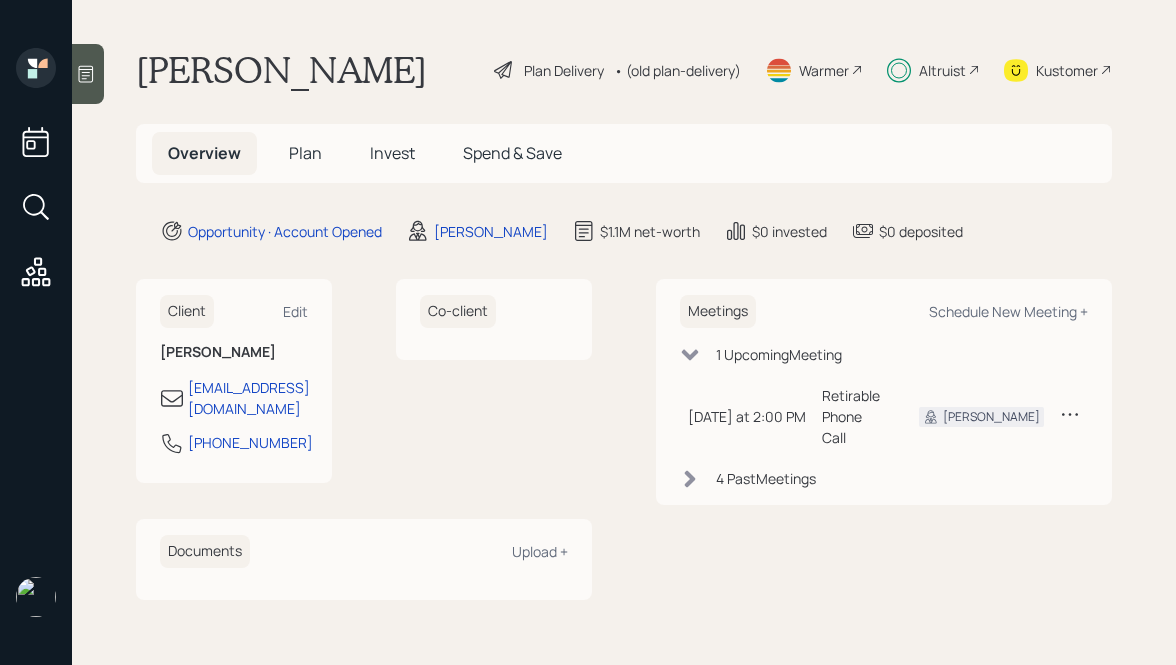 click 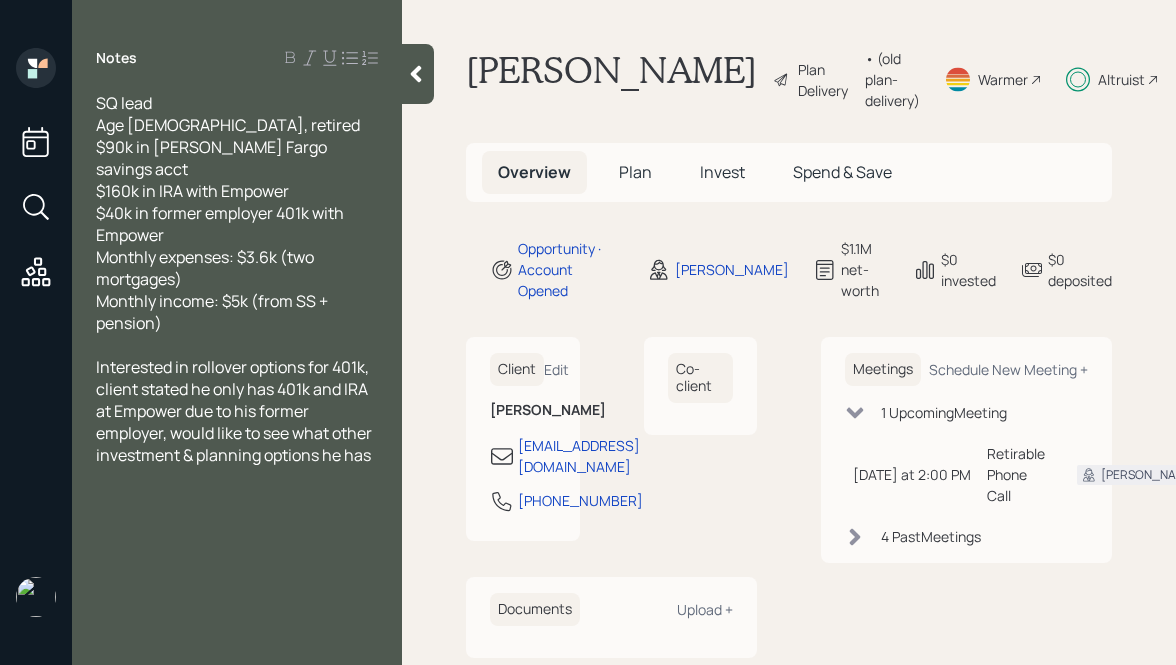 click 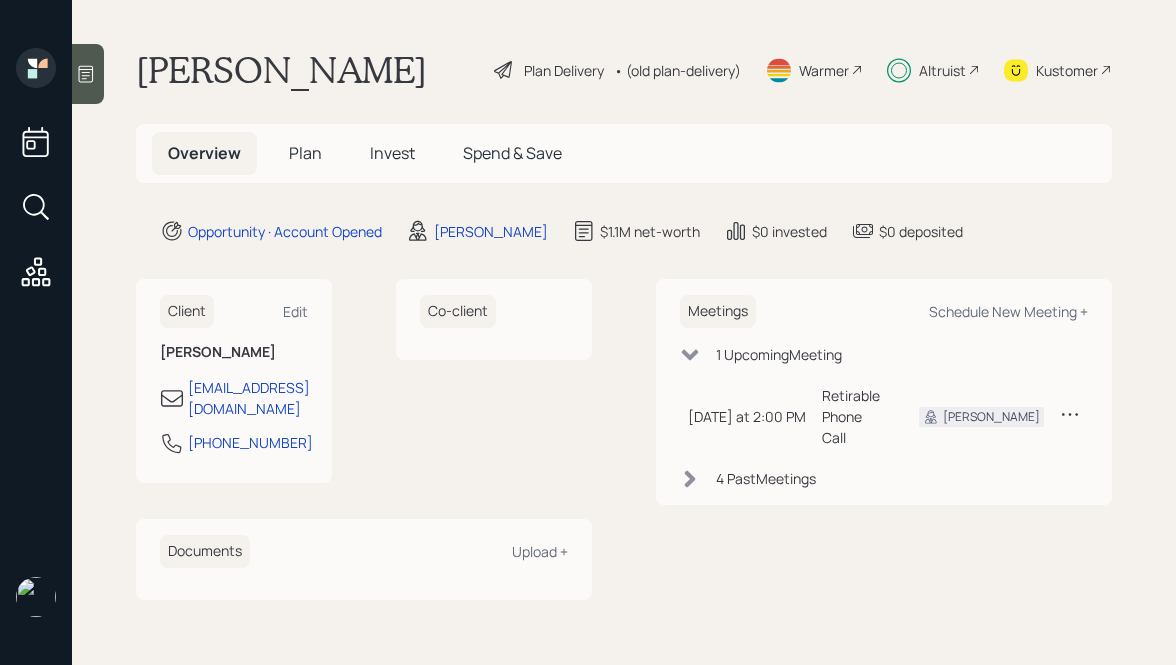click on "Plan" at bounding box center (305, 153) 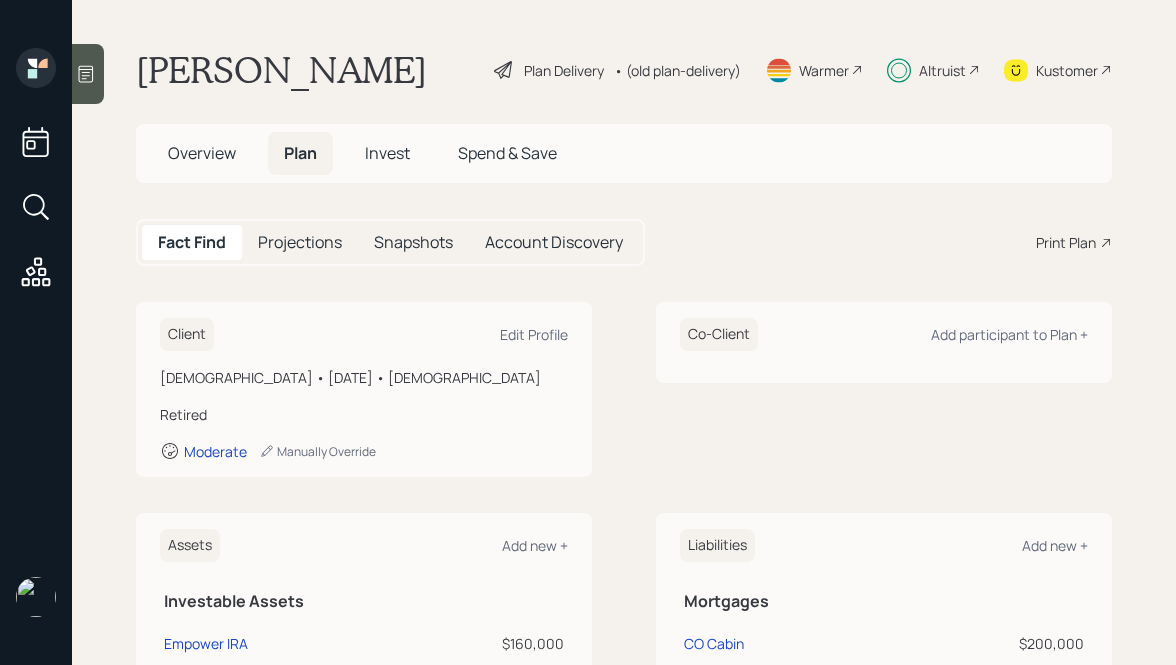 click on "Invest" at bounding box center [387, 153] 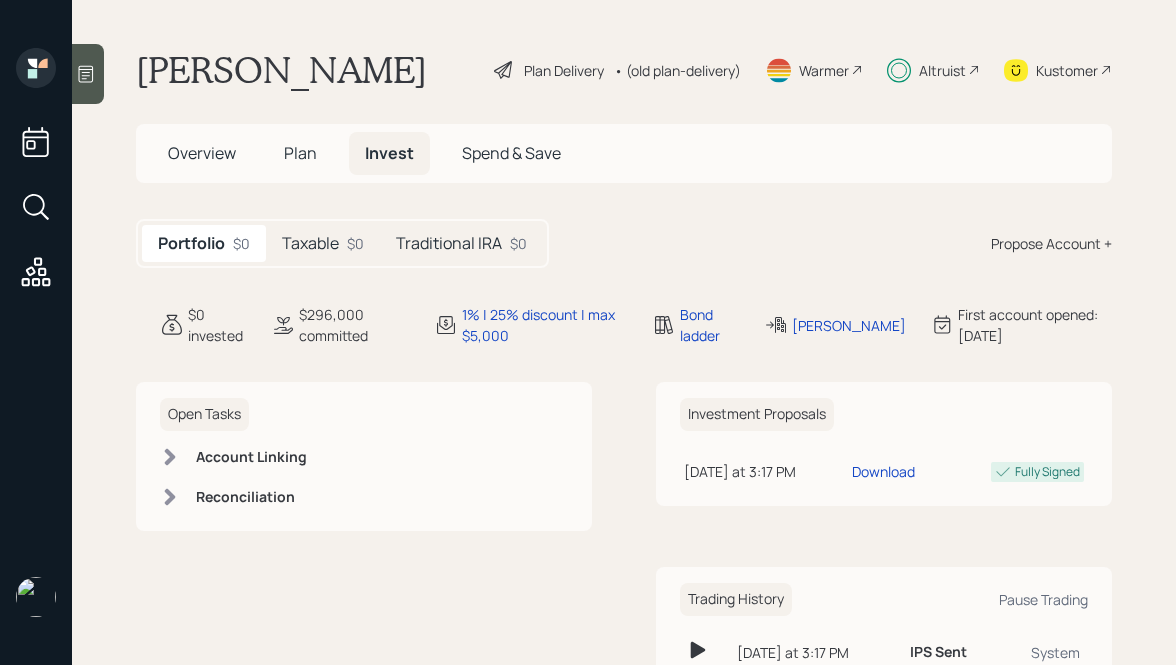 click on "Taxable" at bounding box center [310, 243] 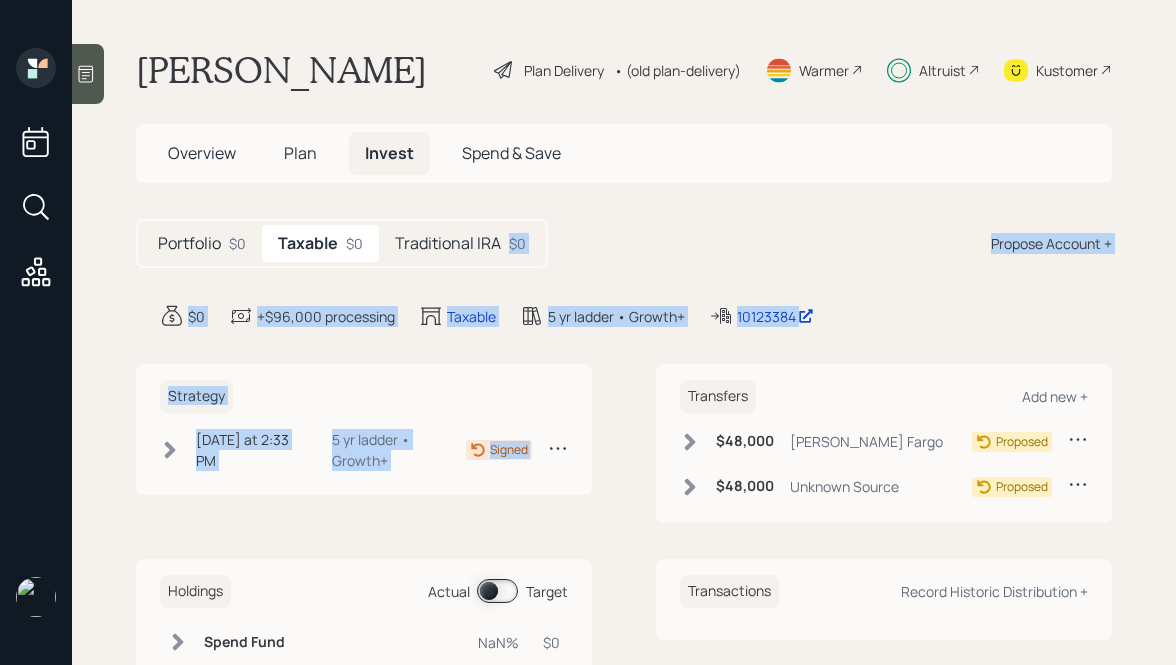 drag, startPoint x: 868, startPoint y: 351, endPoint x: 619, endPoint y: 200, distance: 291.20782 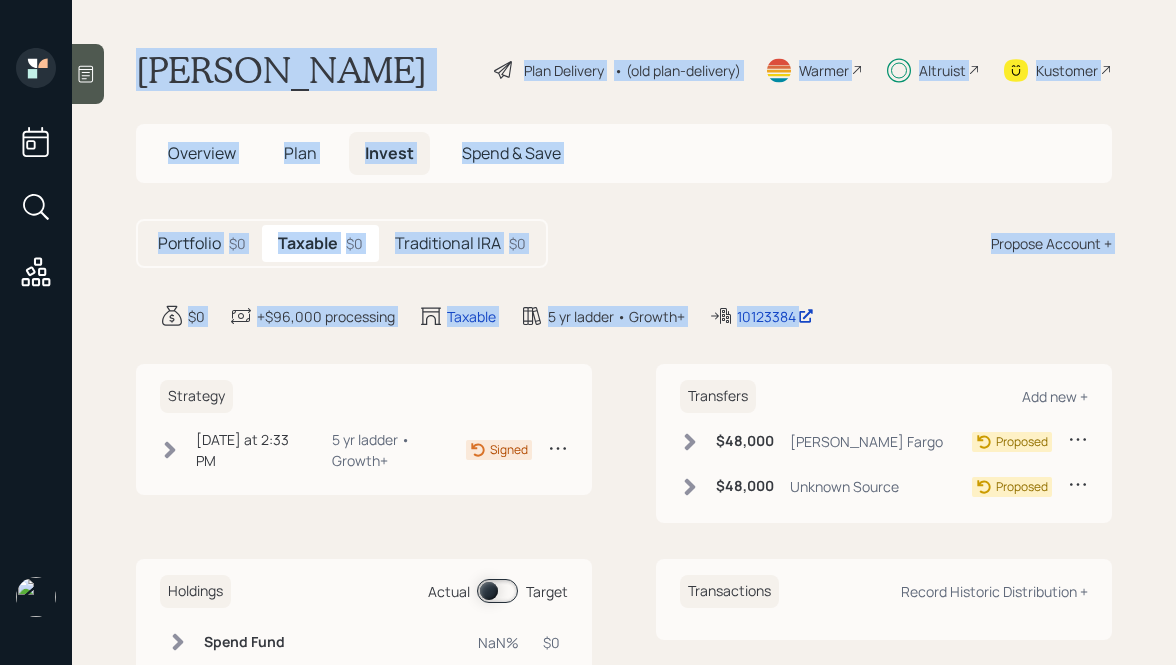 drag, startPoint x: 130, startPoint y: 48, endPoint x: 601, endPoint y: 362, distance: 566.07153 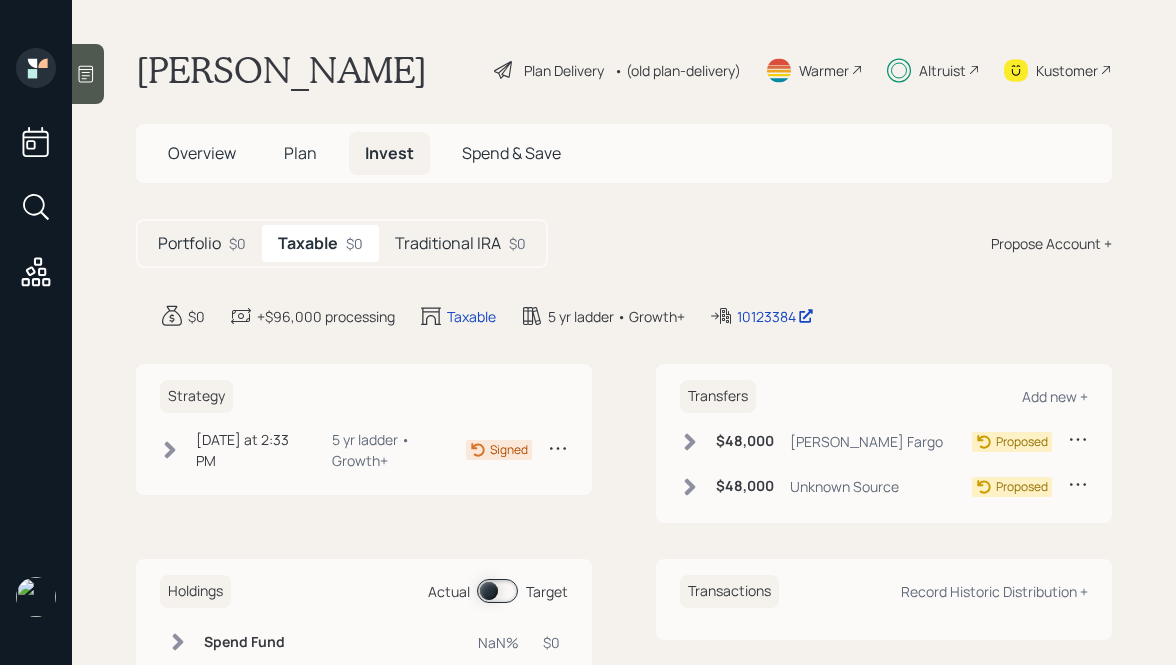 click on "[PERSON_NAME] Plan Delivery • (old plan-delivery) Warmer Altruist Kustomer Overview Plan Invest Spend & Save Portfolio $0 Taxable $0 Traditional IRA $0 Propose Account + $0 +$96,000 processing Taxable 5 yr ladder • Growth+ 10123384 Strategy [DATE] at 2:33 PM [DATE] 2:33 PM EDT 5 yr ladder • Growth+ Signed Transfers Add new + $48,000 [PERSON_NAME] Fargo Proposed $48,000 Unknown Source Proposed Holdings Actual Target Spend Fund NaN% $0 Stability Fund NaN% $0 Growth Fund NaN% $0 Transactions Record Historic Distribution +" at bounding box center [624, 332] 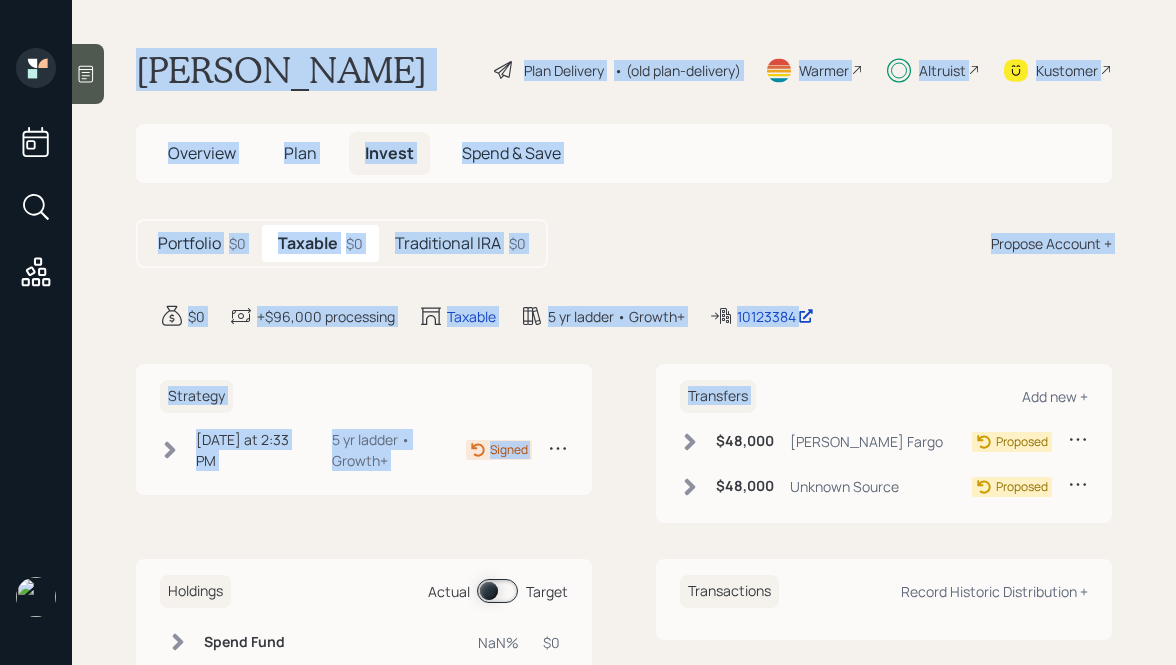 drag, startPoint x: 902, startPoint y: 351, endPoint x: 361, endPoint y: -2, distance: 645.97986 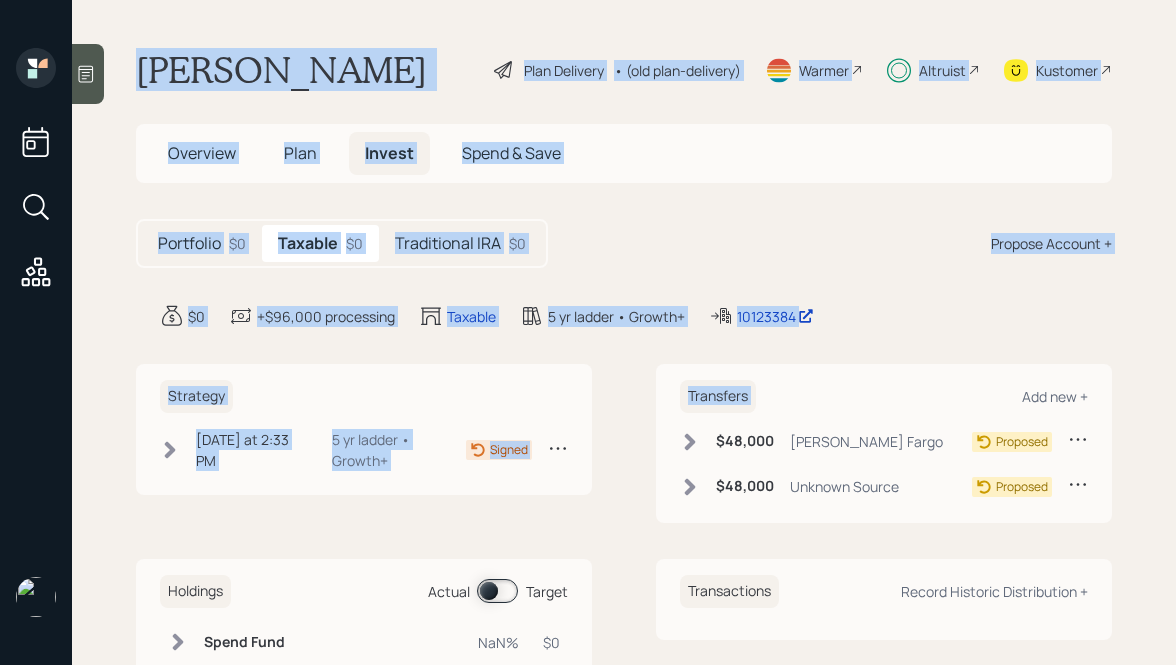 drag, startPoint x: 942, startPoint y: 349, endPoint x: 383, endPoint y: 29, distance: 644.11255 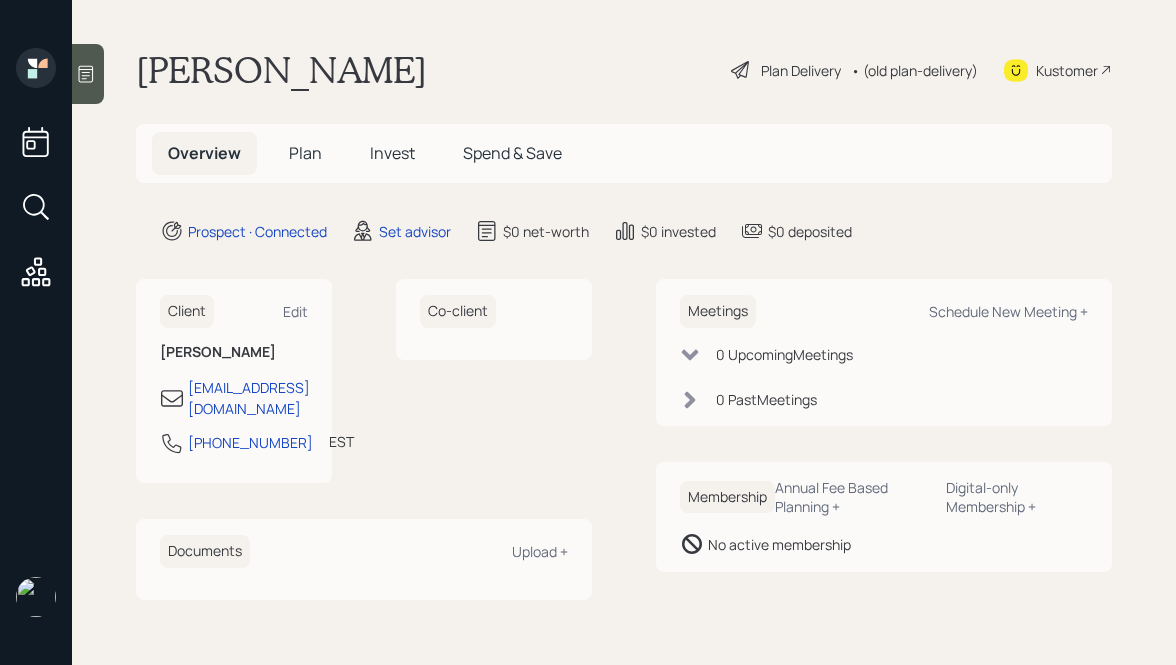 scroll, scrollTop: 0, scrollLeft: 0, axis: both 